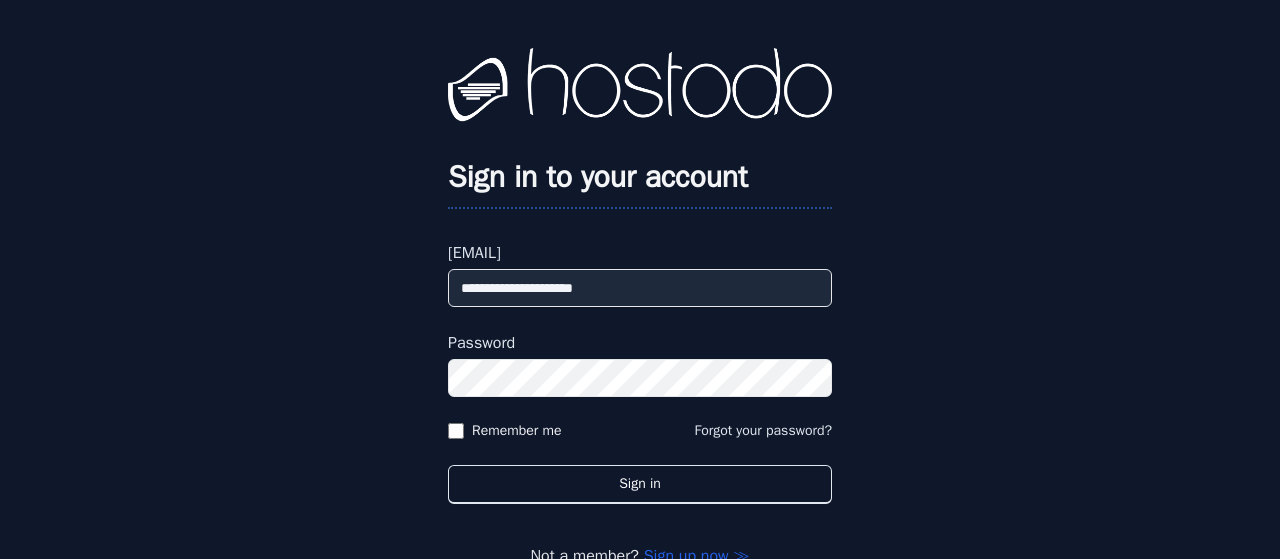 scroll, scrollTop: 0, scrollLeft: 0, axis: both 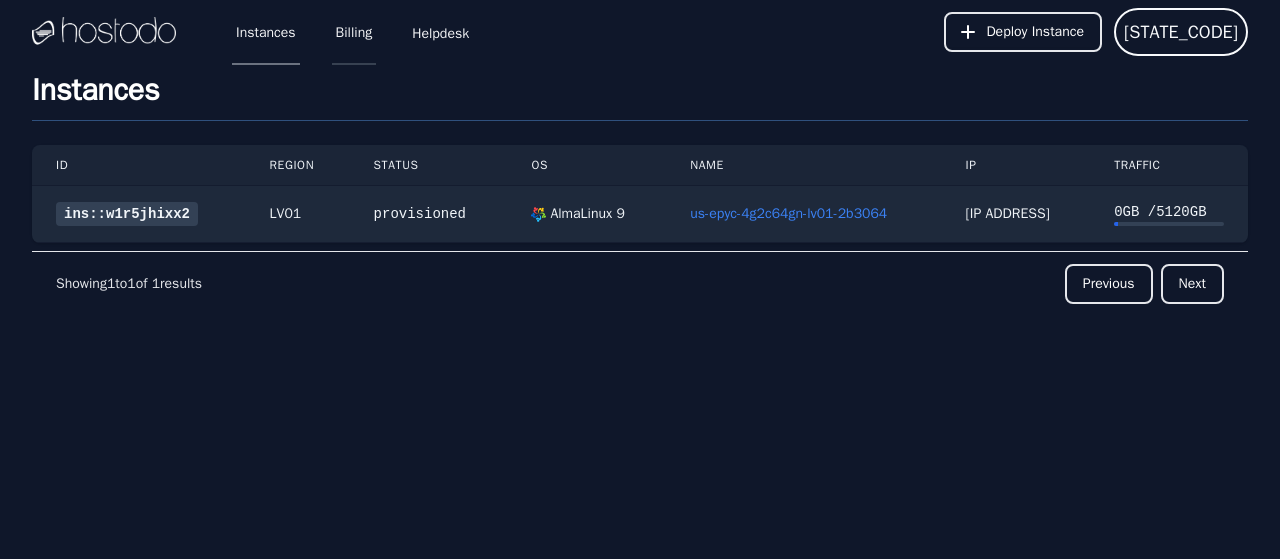 click on "Billing" at bounding box center (354, 32) 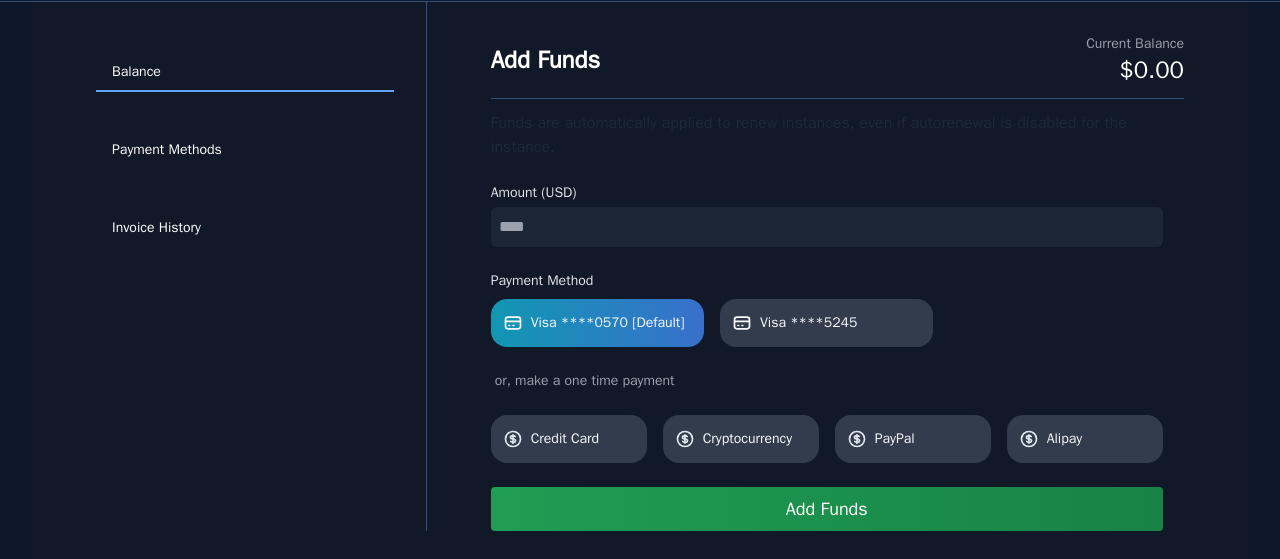 scroll, scrollTop: 72, scrollLeft: 0, axis: vertical 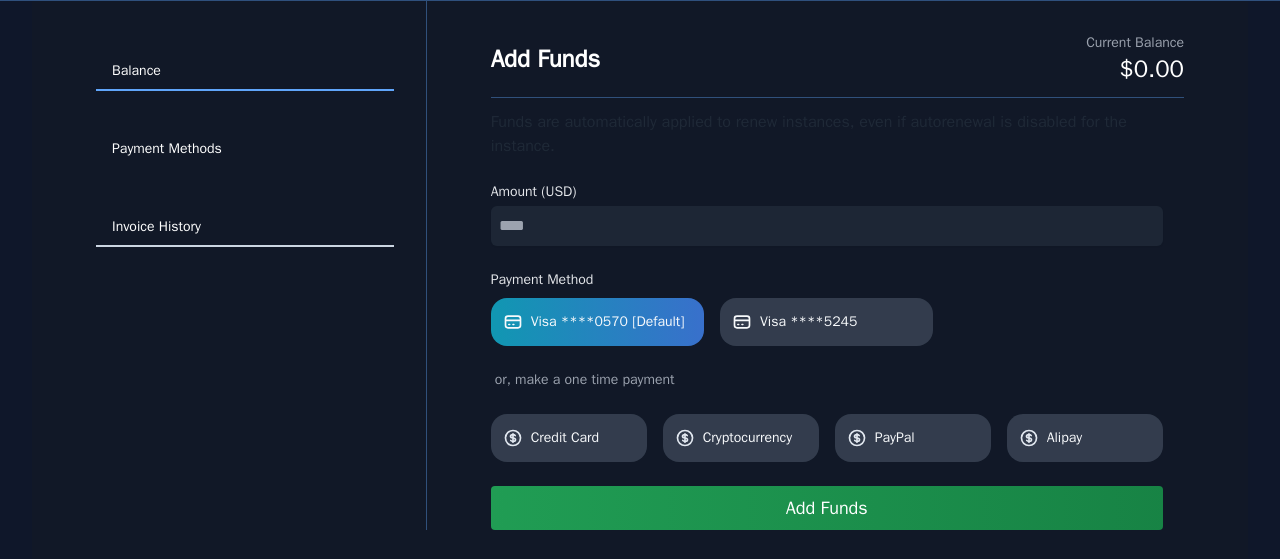click on "Invoice History" at bounding box center (245, 228) 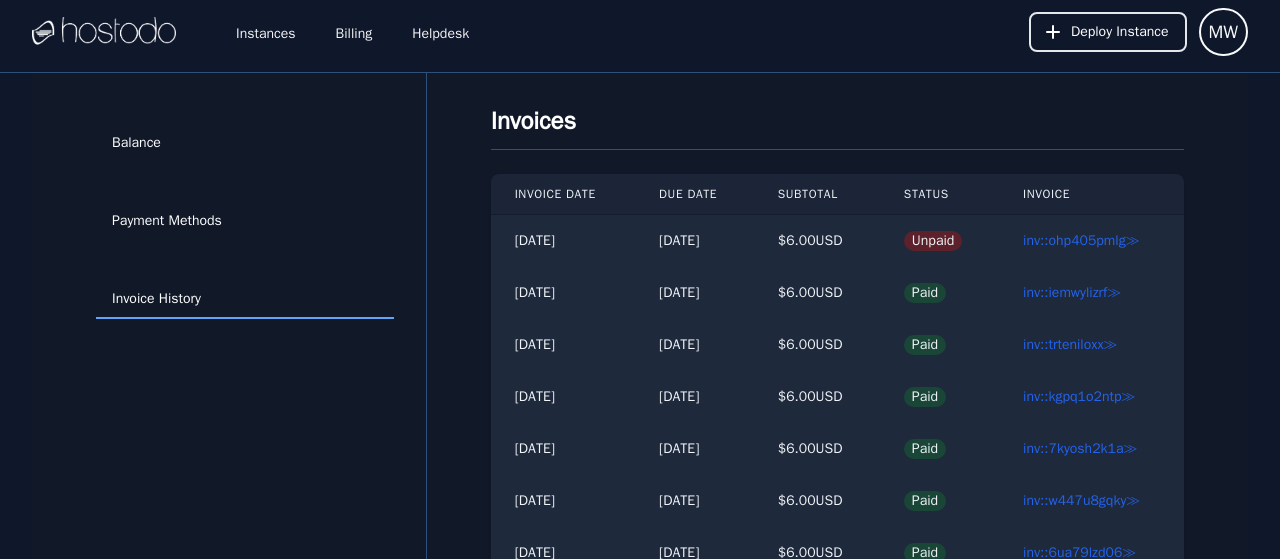 scroll, scrollTop: 0, scrollLeft: 0, axis: both 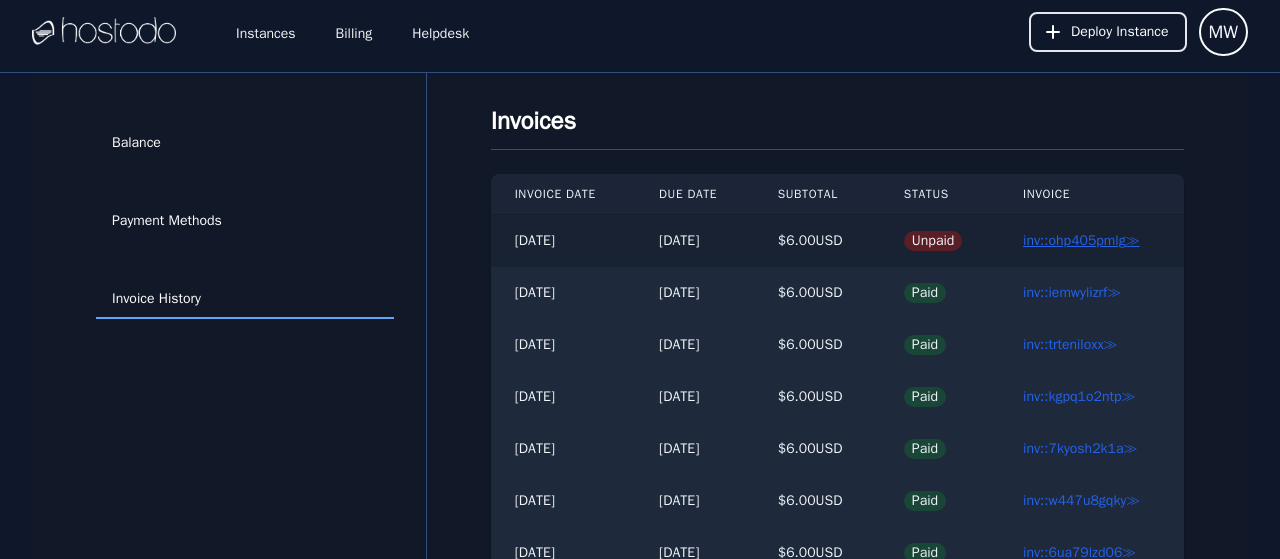 click on "inv::ohp405pmlg ≫" at bounding box center [1081, 240] 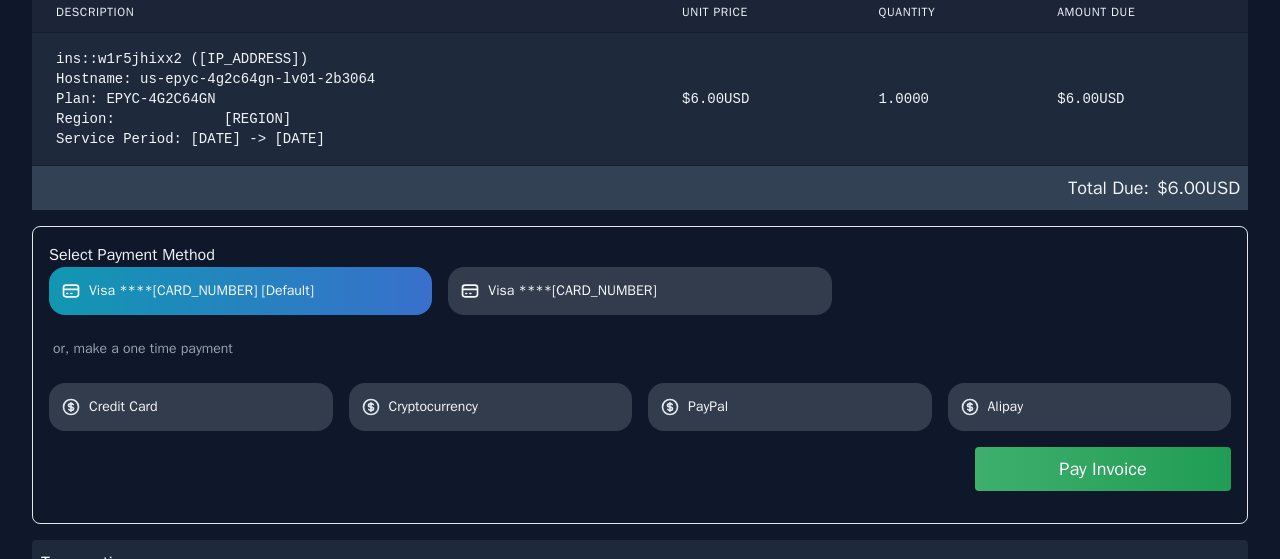 scroll, scrollTop: 622, scrollLeft: 0, axis: vertical 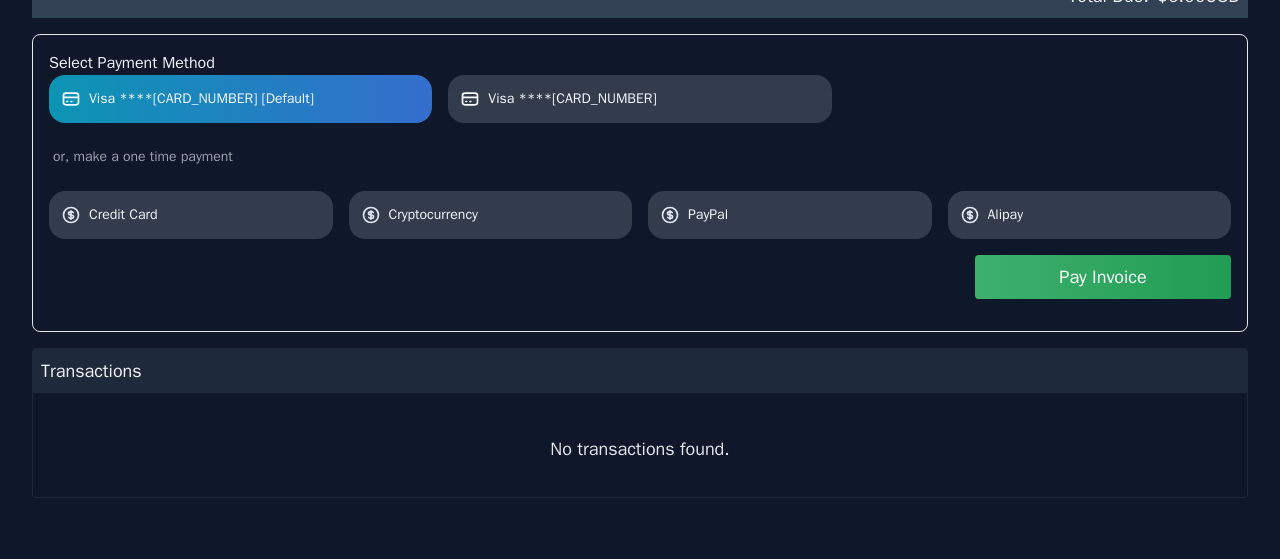 click on "Visa ****0570 [Default]" at bounding box center (240, 99) 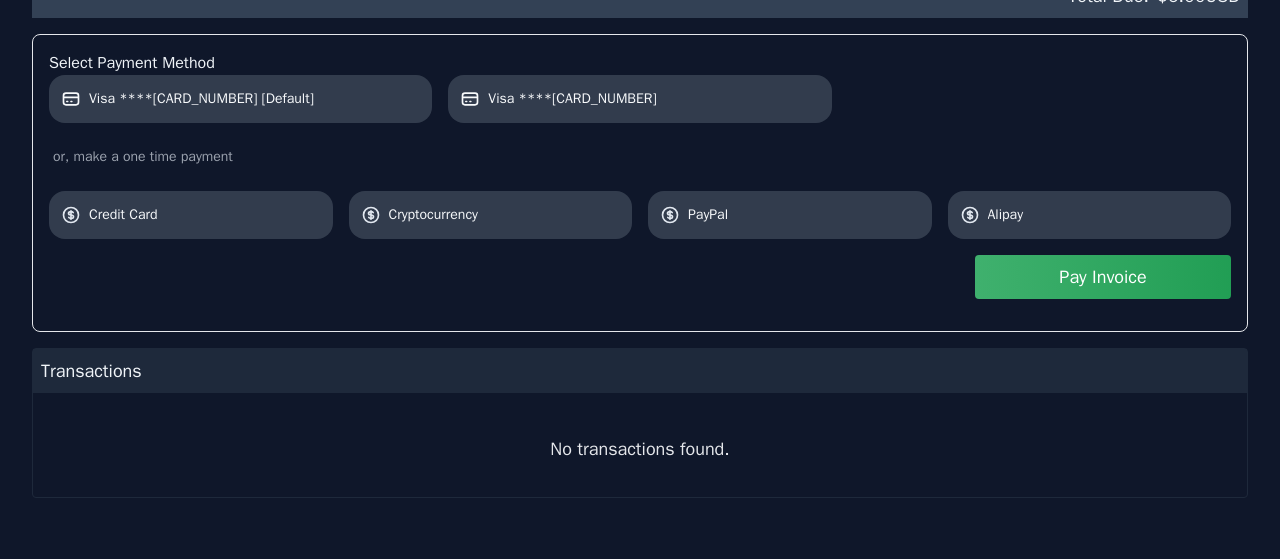 click on "Pay Invoice" at bounding box center [1103, 277] 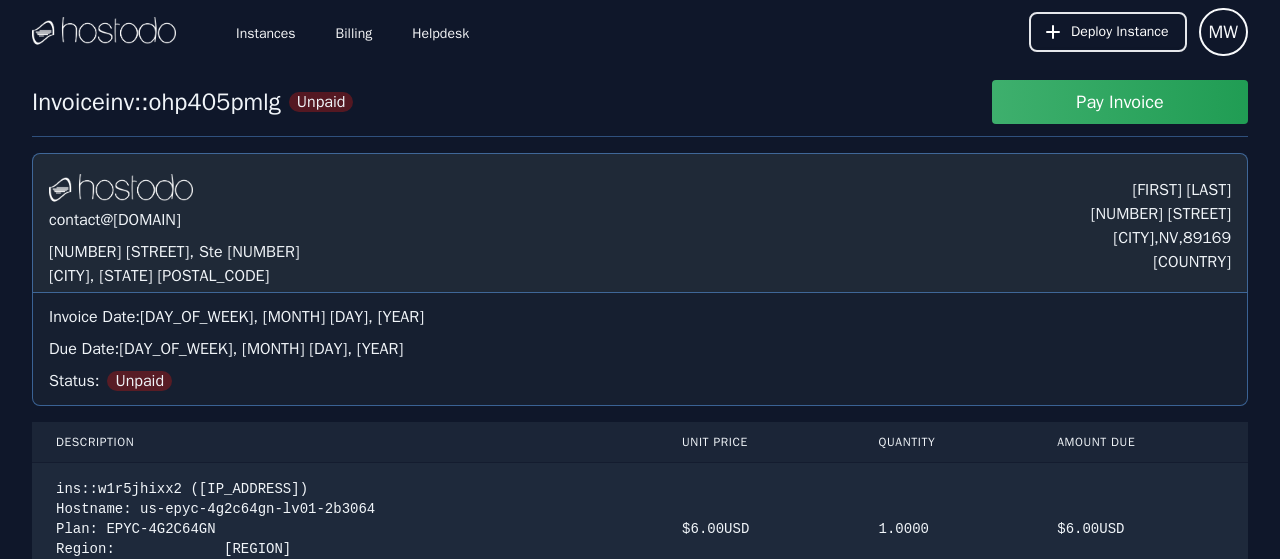 scroll, scrollTop: 622, scrollLeft: 0, axis: vertical 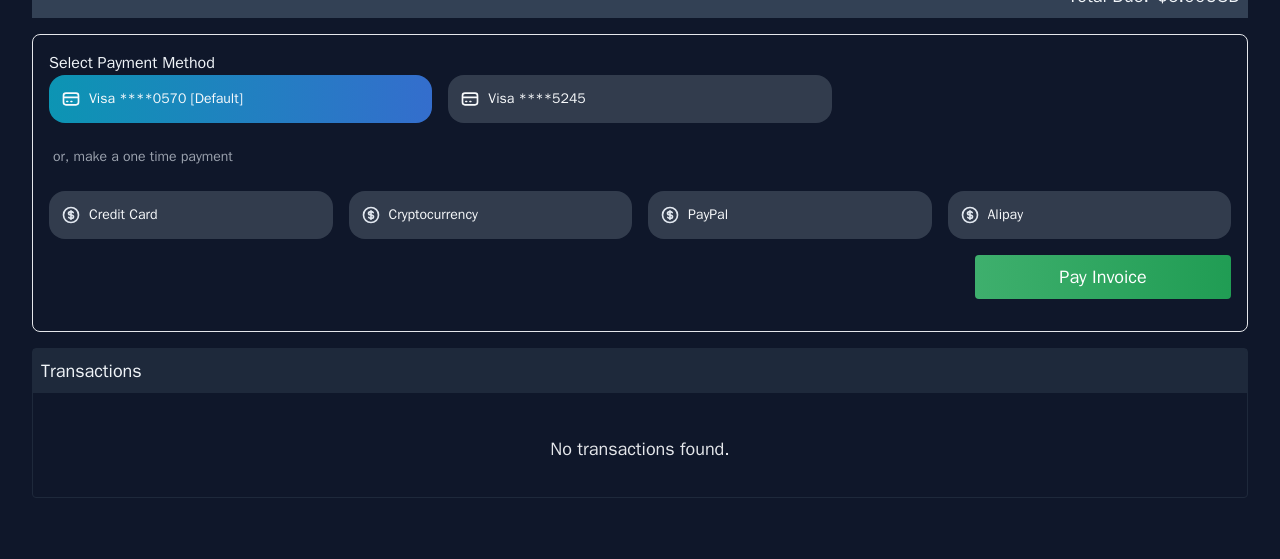 click on "Visa ****0570 [Default]" at bounding box center (166, 99) 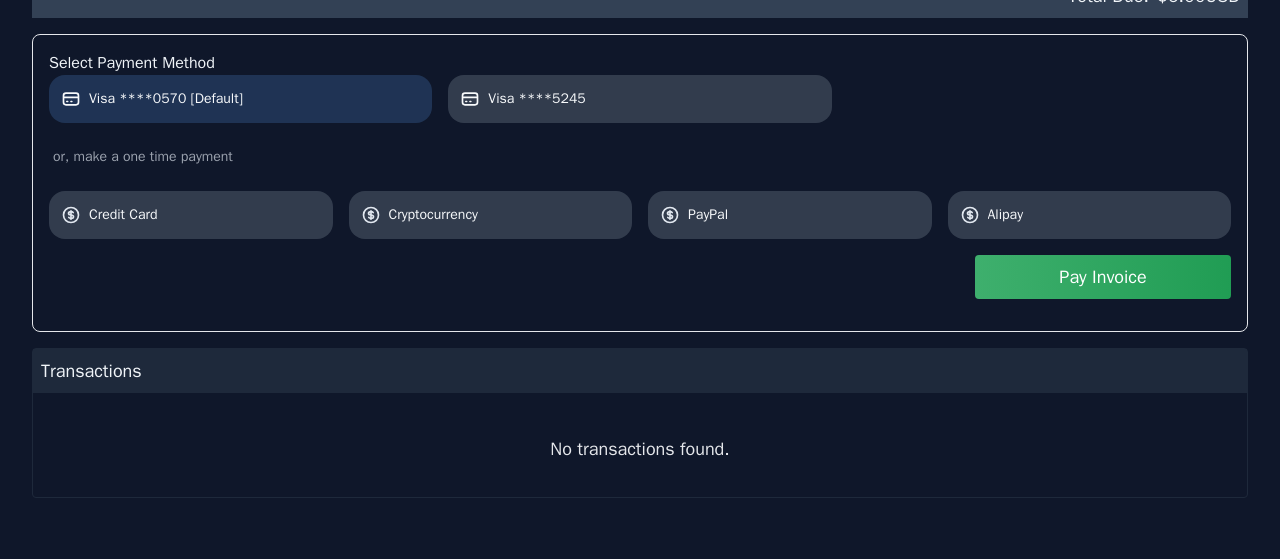 click on "Visa ****0570 [Default]" at bounding box center [240, 99] 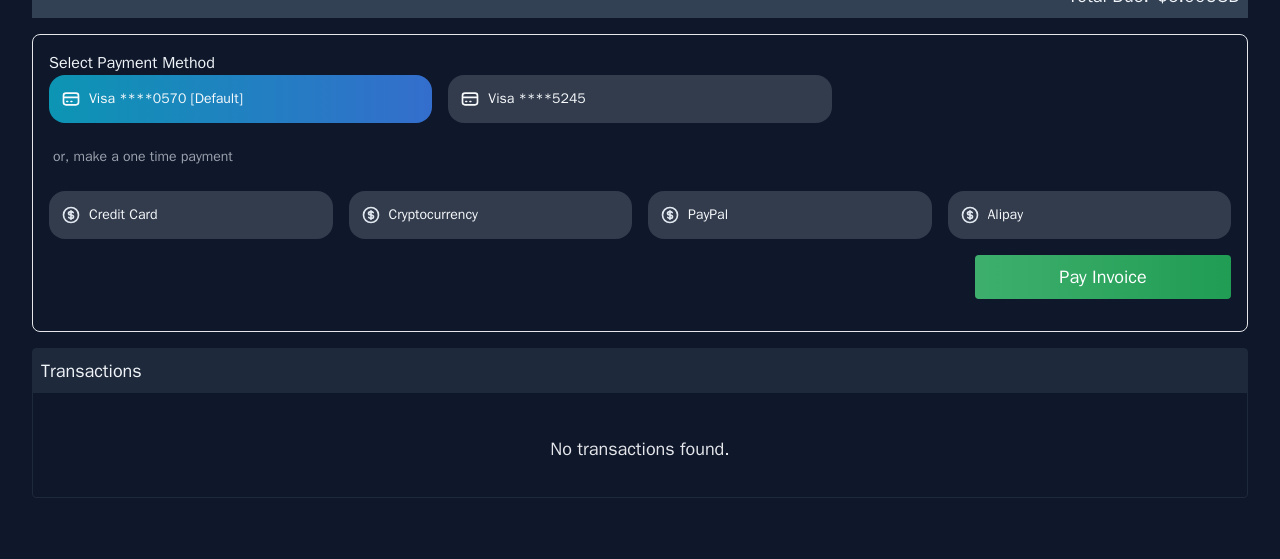click on "Visa ****0570 [Default]" at bounding box center (166, 99) 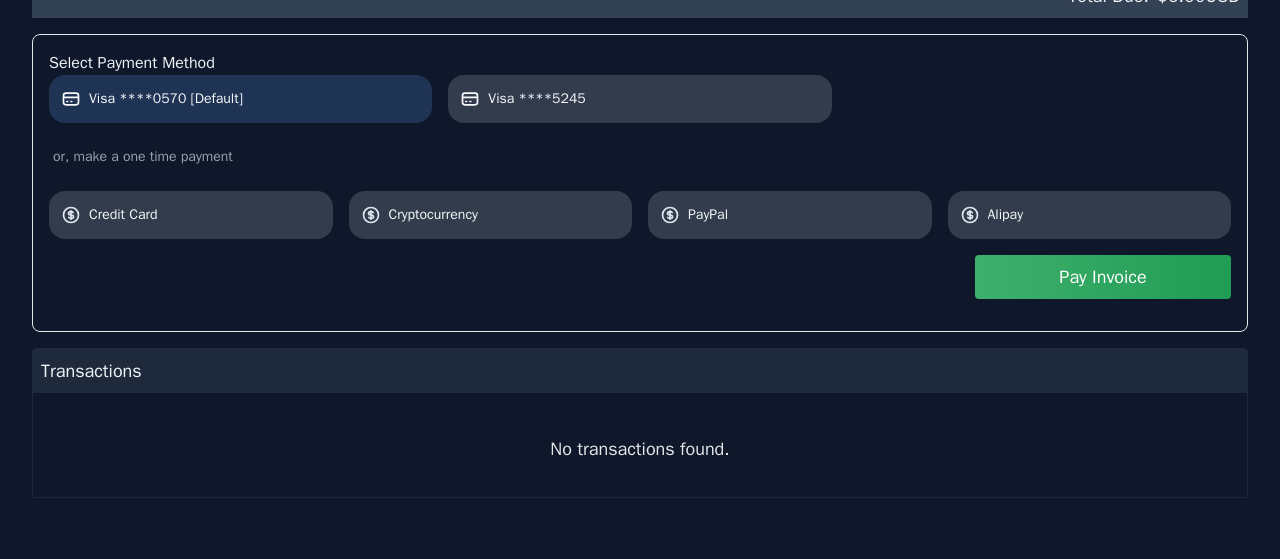 click on "Visa ****0570 [Default]" at bounding box center (240, 99) 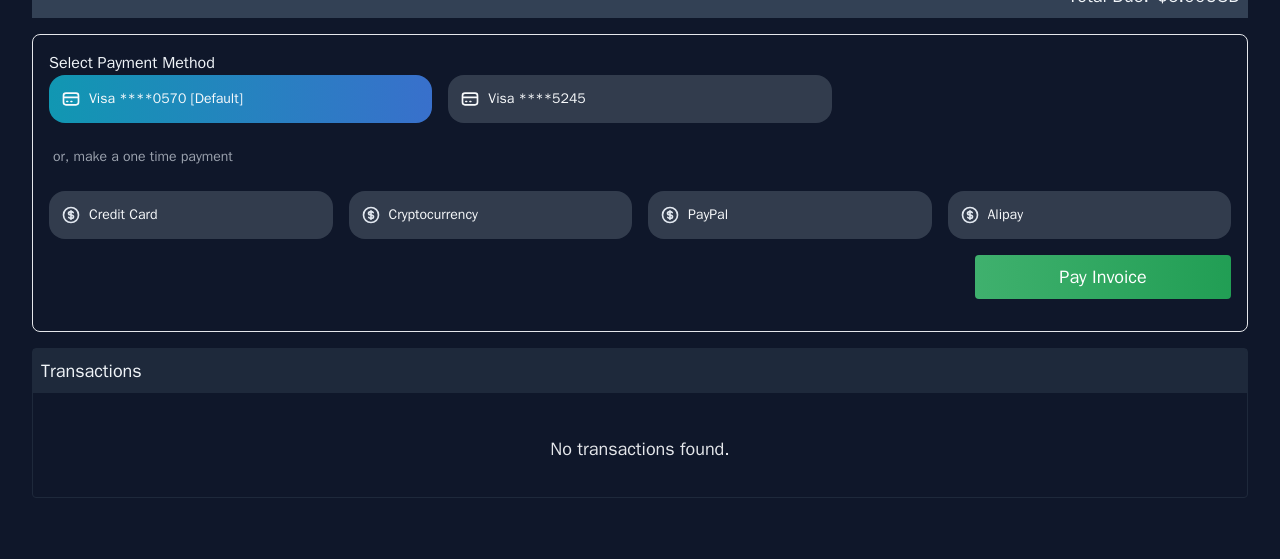 click on "Pay Invoice" at bounding box center [1103, 277] 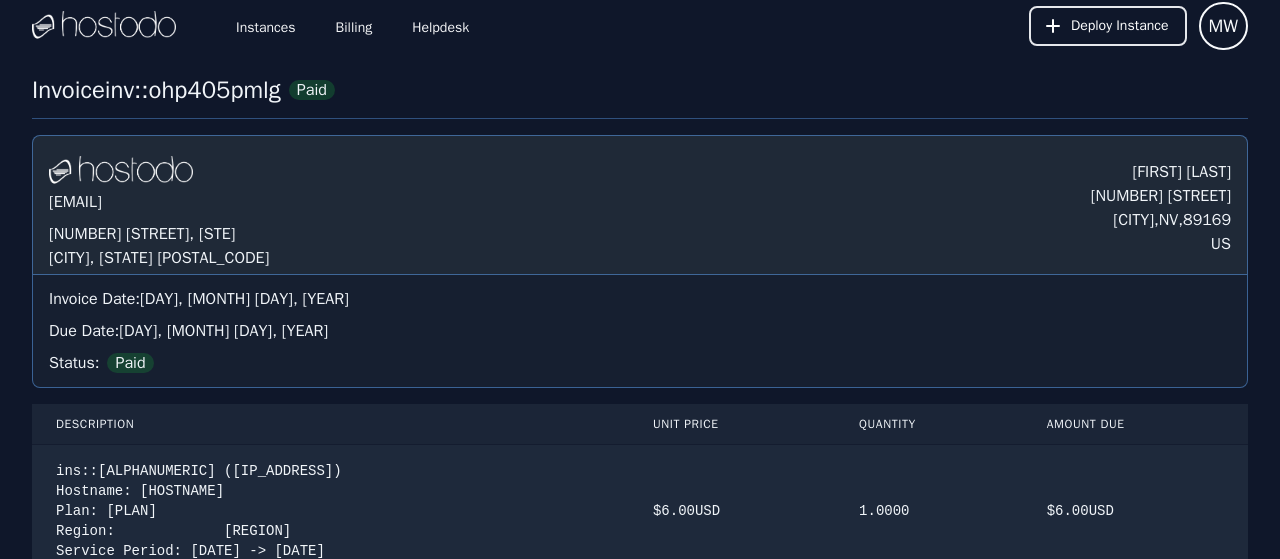 scroll, scrollTop: 0, scrollLeft: 0, axis: both 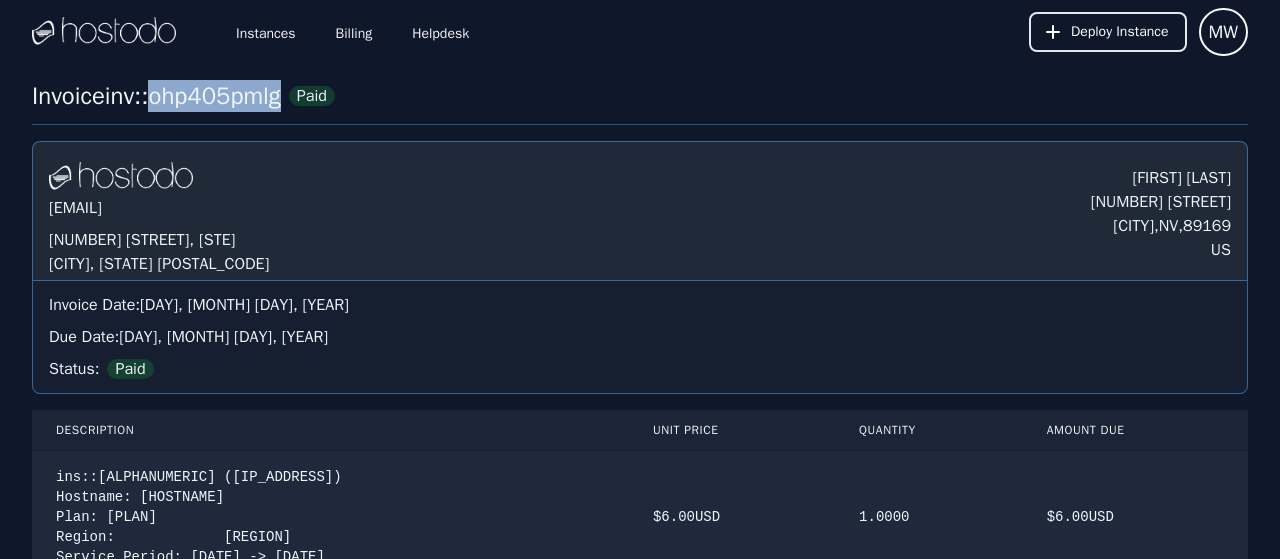 drag, startPoint x: 160, startPoint y: 98, endPoint x: 289, endPoint y: 107, distance: 129.31357 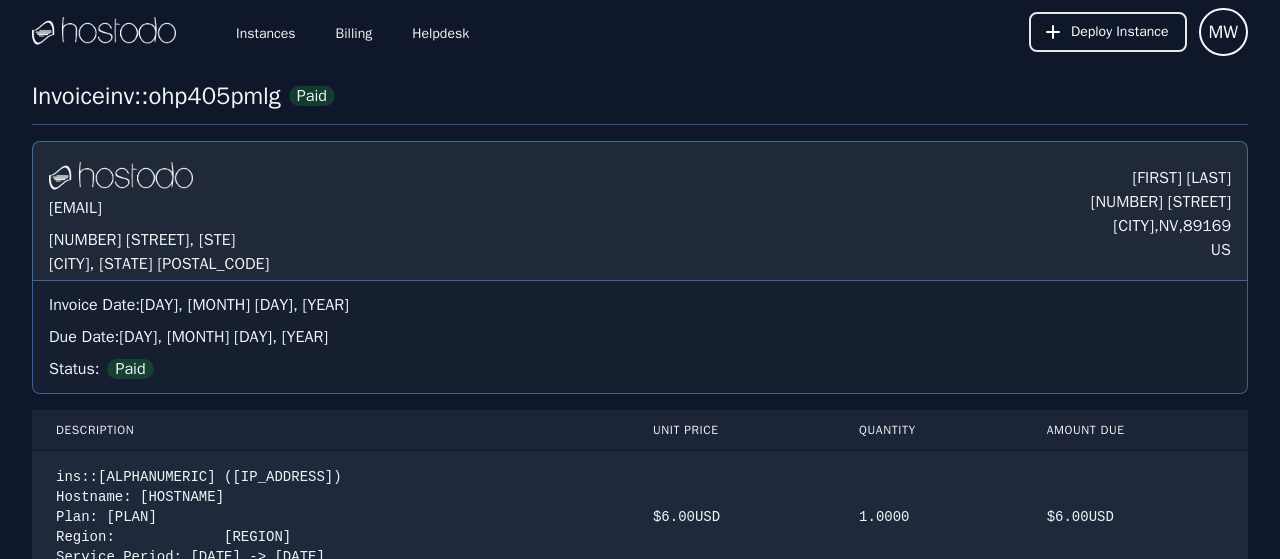 click on "Hostodo.com contact@hostodo.com 30 N Gould St, Ste N Sheridan, WY 82801 Melissa   Wright 750 S Royal Crest Cir   Las Vega ,  NV ,  89169 US" at bounding box center (640, 211) 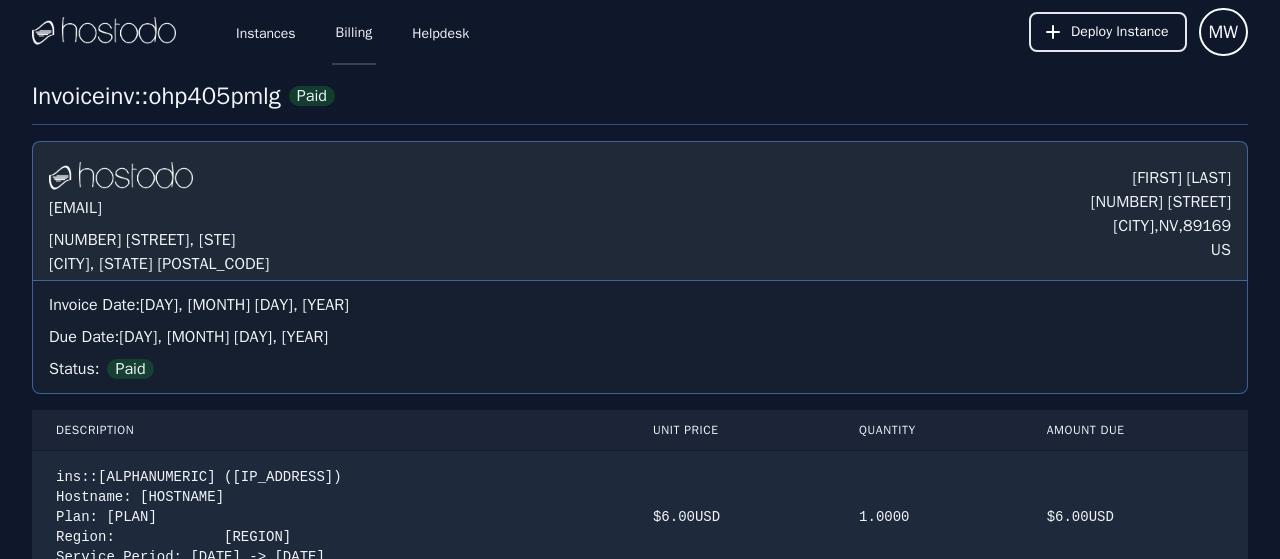 click on "Billing" at bounding box center [354, 32] 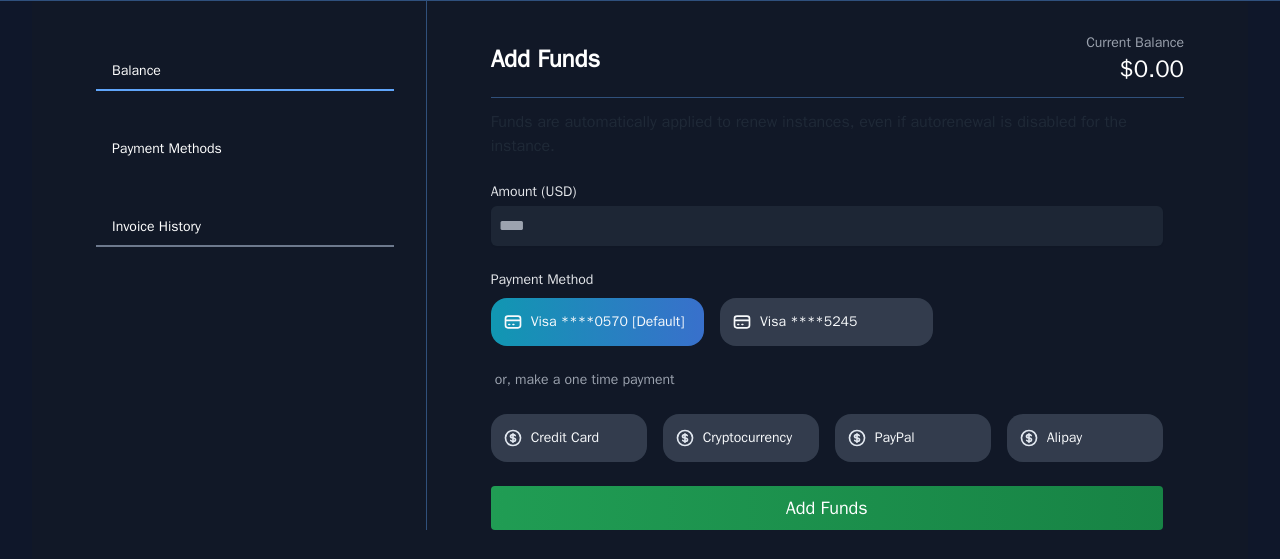 scroll, scrollTop: 73, scrollLeft: 0, axis: vertical 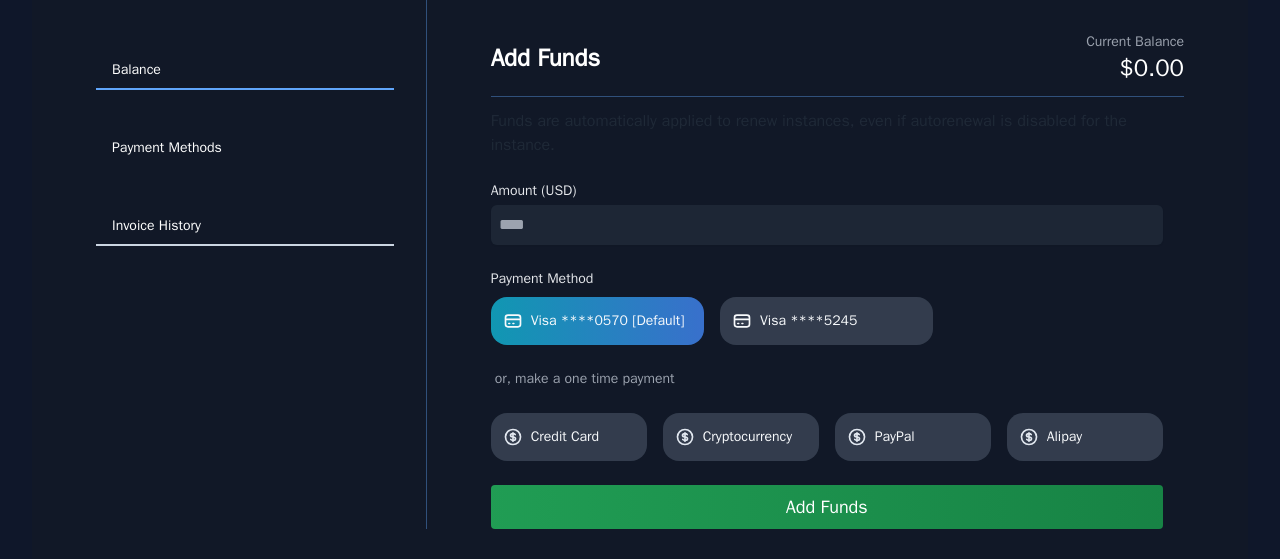 click on "Invoice History" at bounding box center [245, 227] 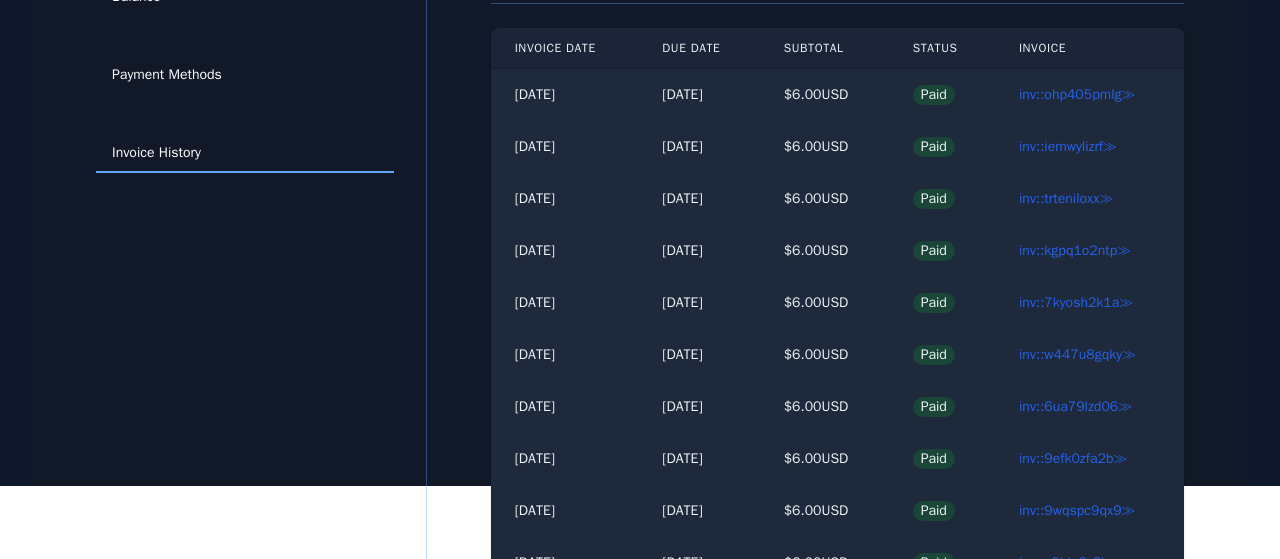 scroll, scrollTop: 0, scrollLeft: 0, axis: both 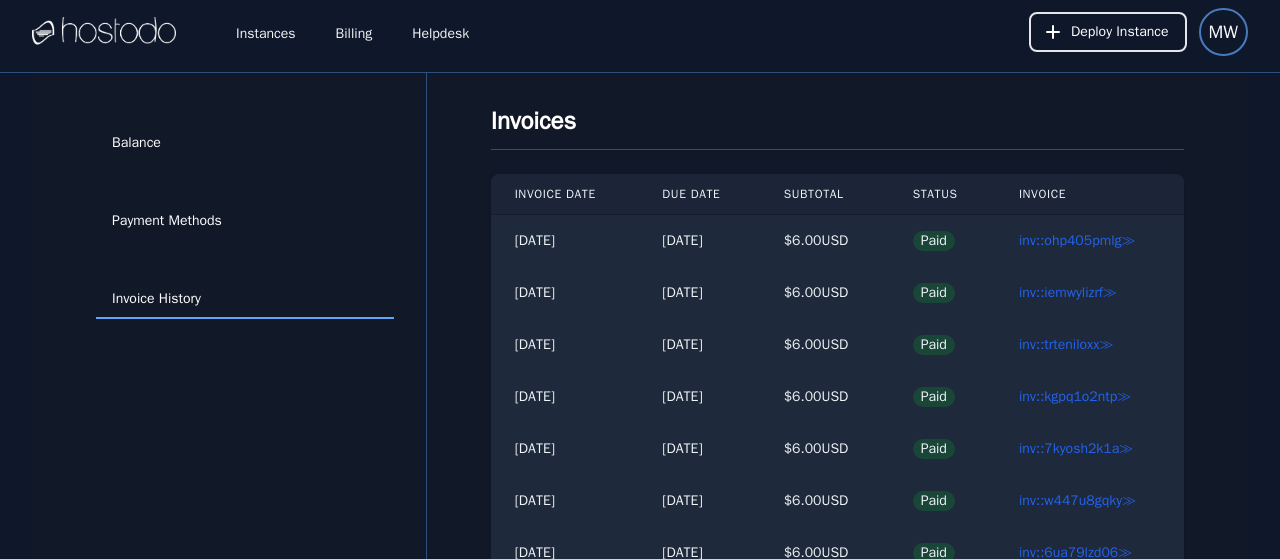 click on "MW" at bounding box center (1224, 32) 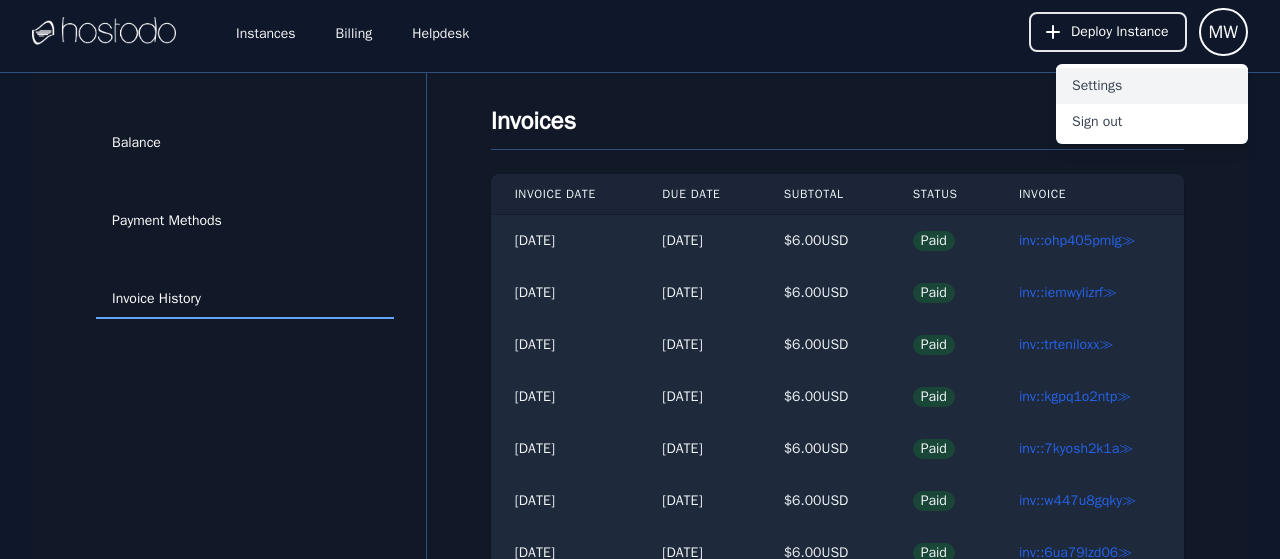 click on "Settings" at bounding box center [1152, 86] 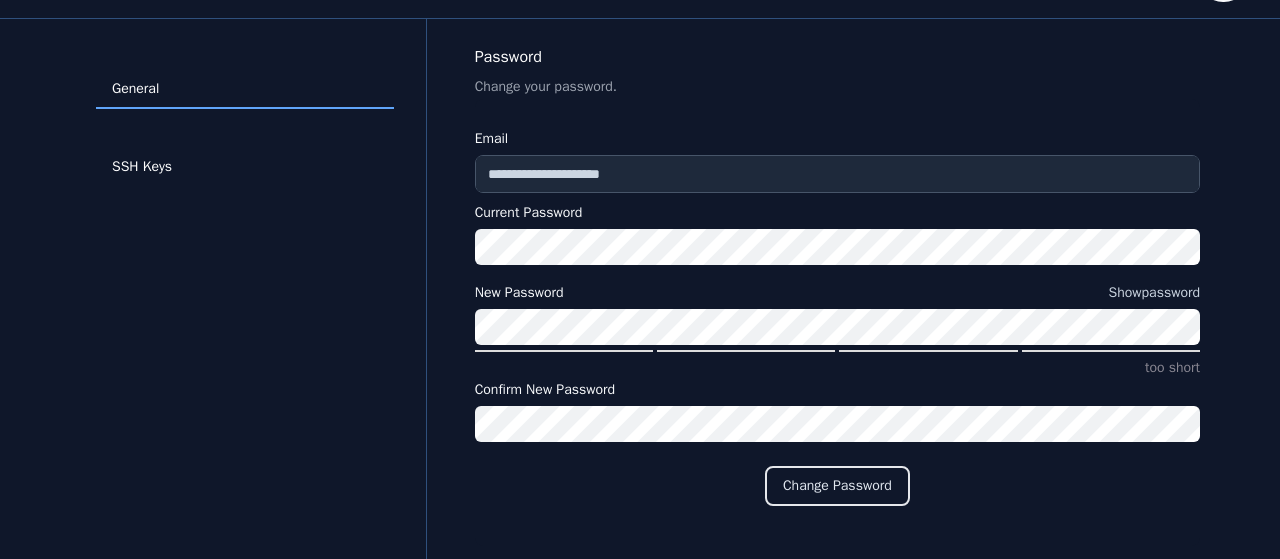 scroll, scrollTop: 0, scrollLeft: 0, axis: both 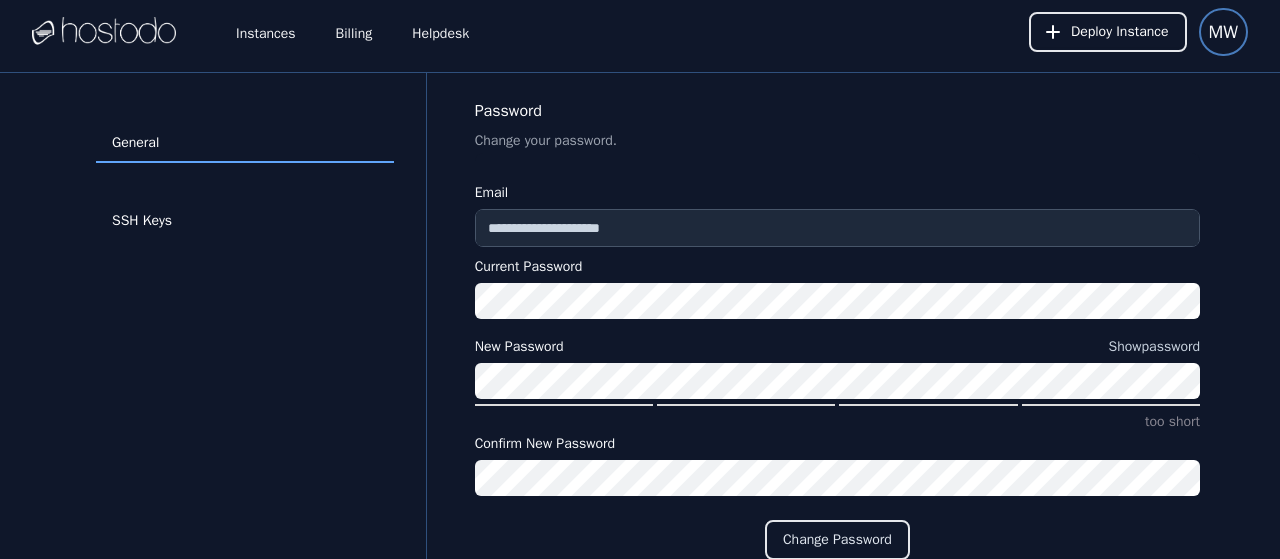 click on "MW" at bounding box center (1224, 32) 